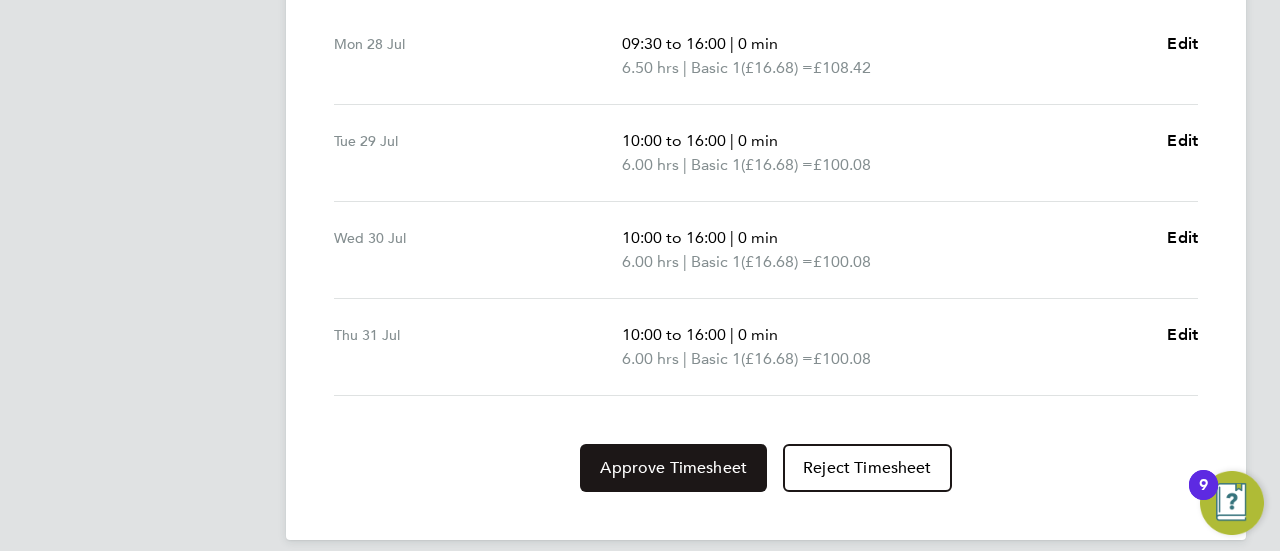 scroll, scrollTop: 631, scrollLeft: 0, axis: vertical 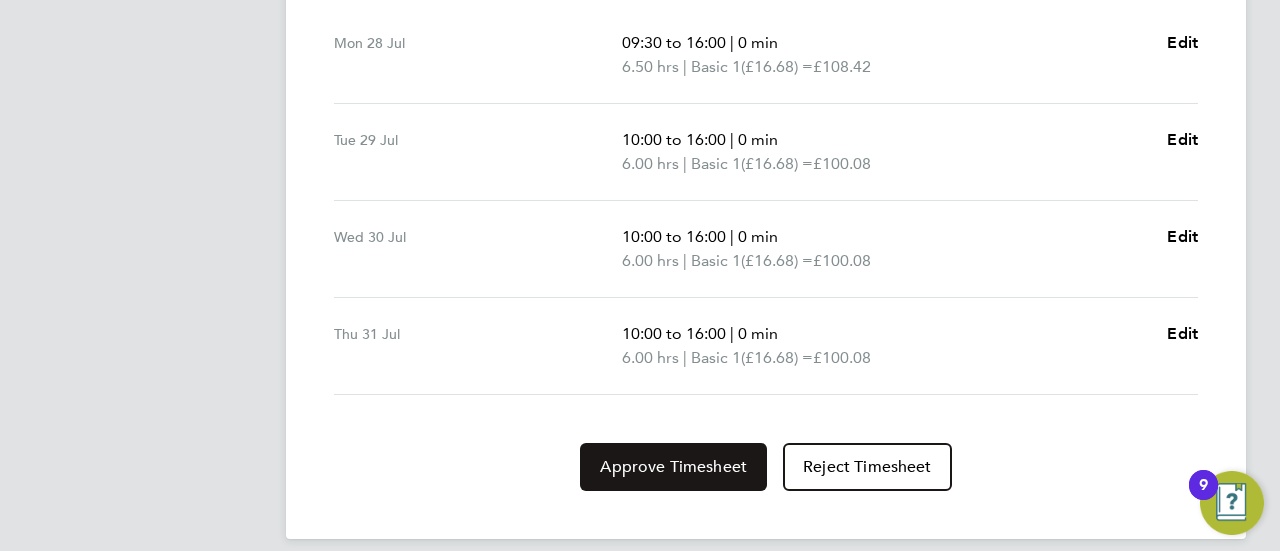 click on "Approve Timesheet" 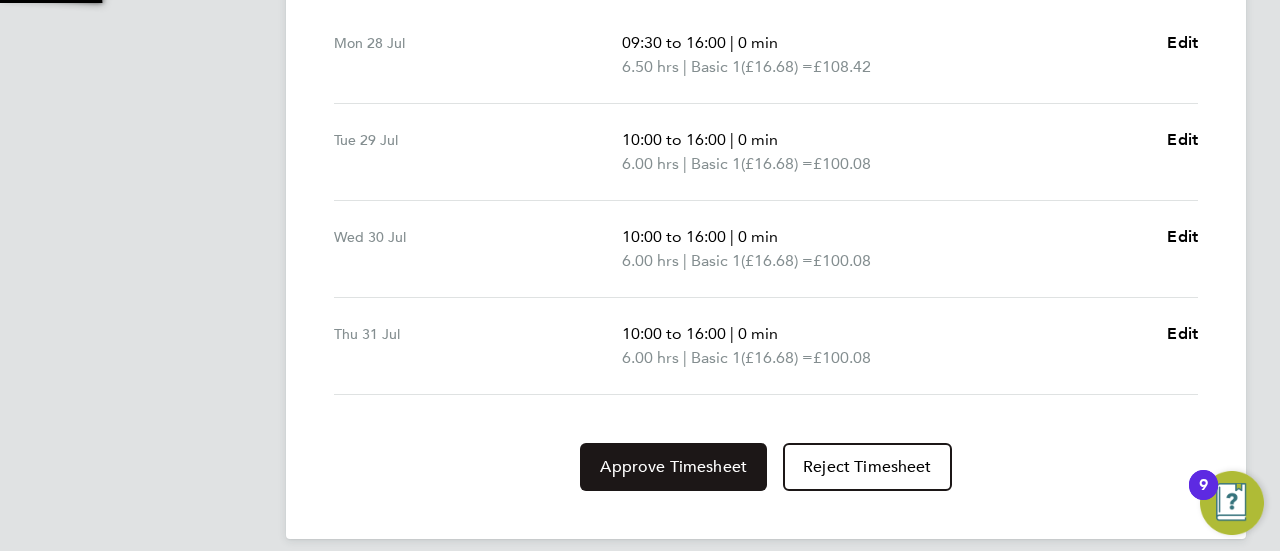 scroll, scrollTop: 0, scrollLeft: 0, axis: both 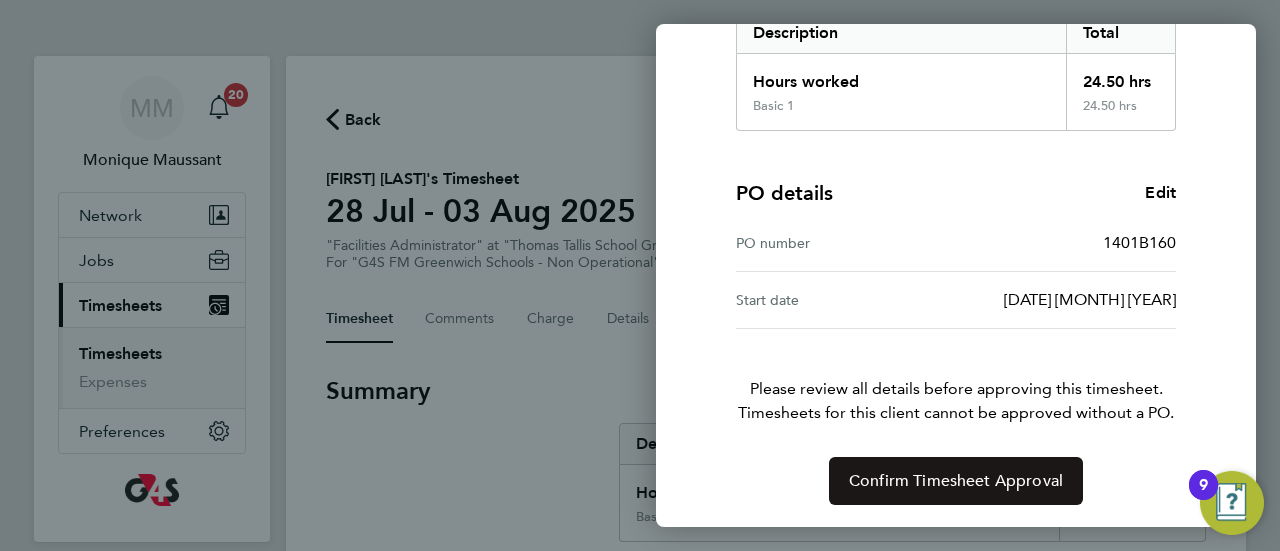 click on "Confirm Timesheet Approval" 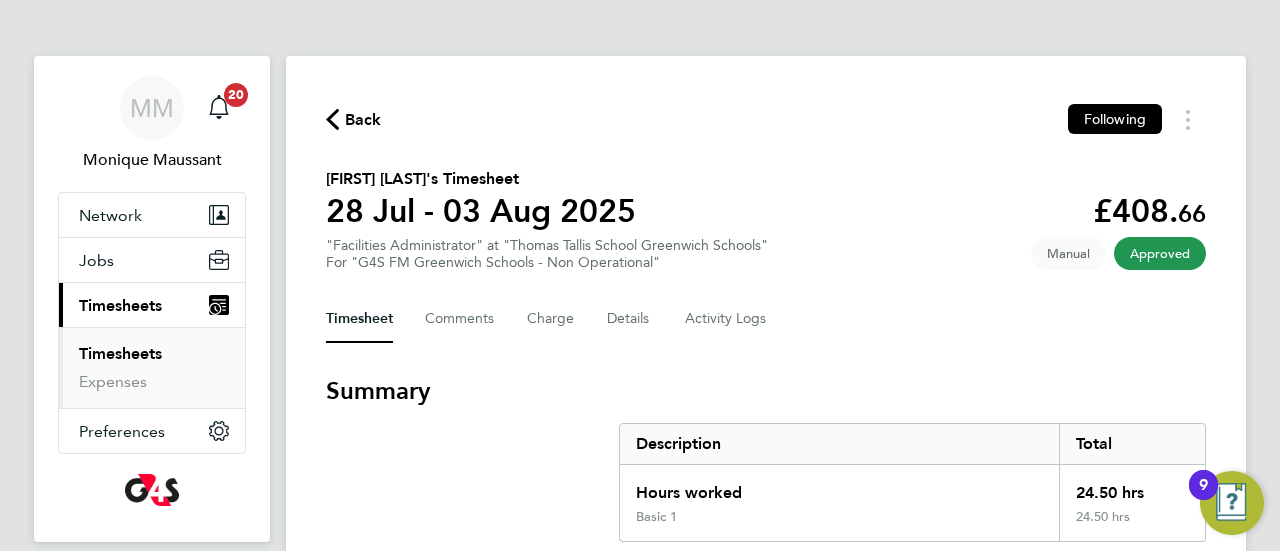 click on "Back" 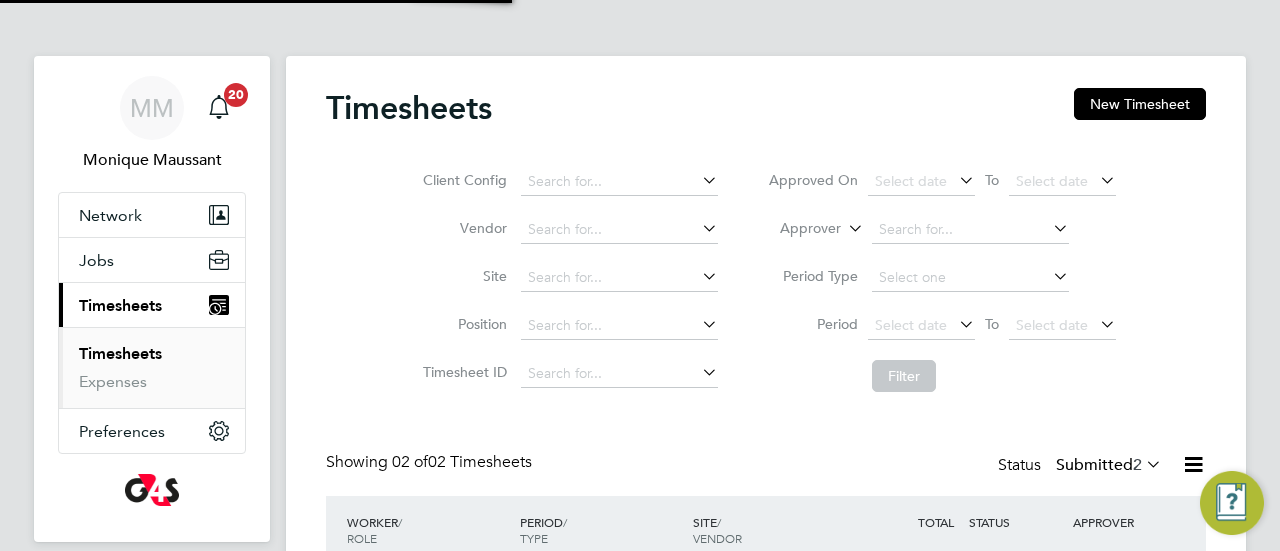 scroll, scrollTop: 10, scrollLeft: 10, axis: both 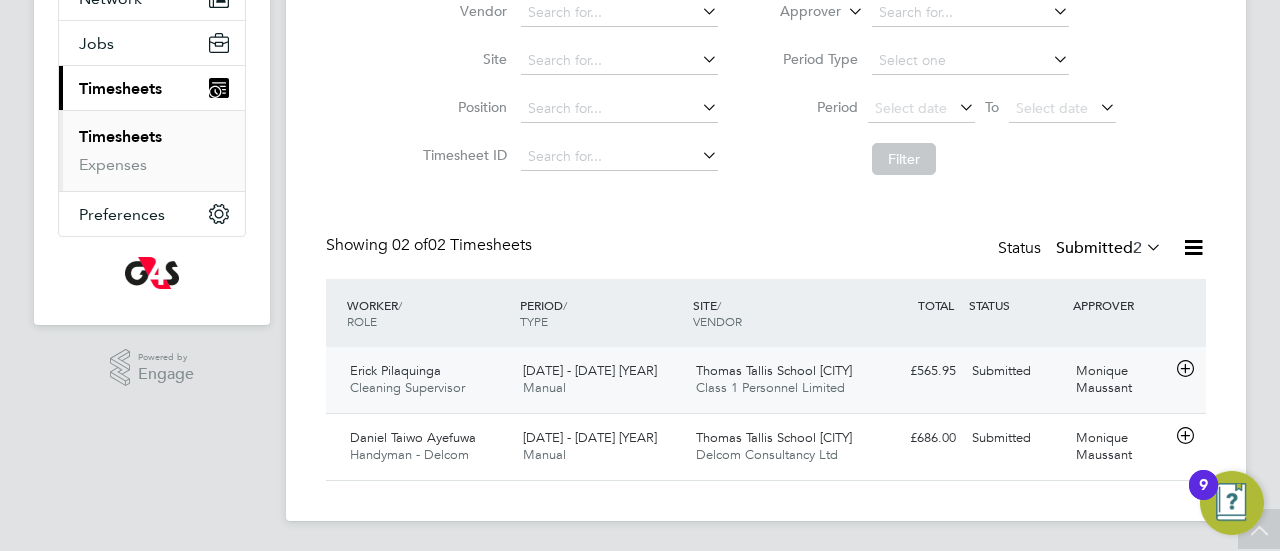 click on "£565.95 Submitted" 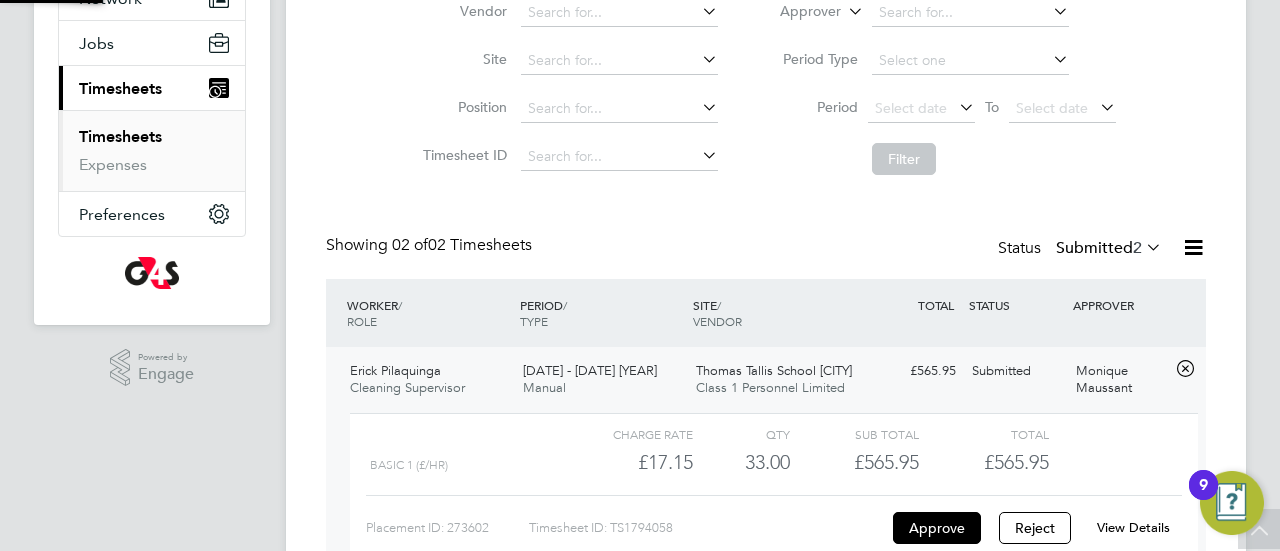 scroll, scrollTop: 10, scrollLeft: 10, axis: both 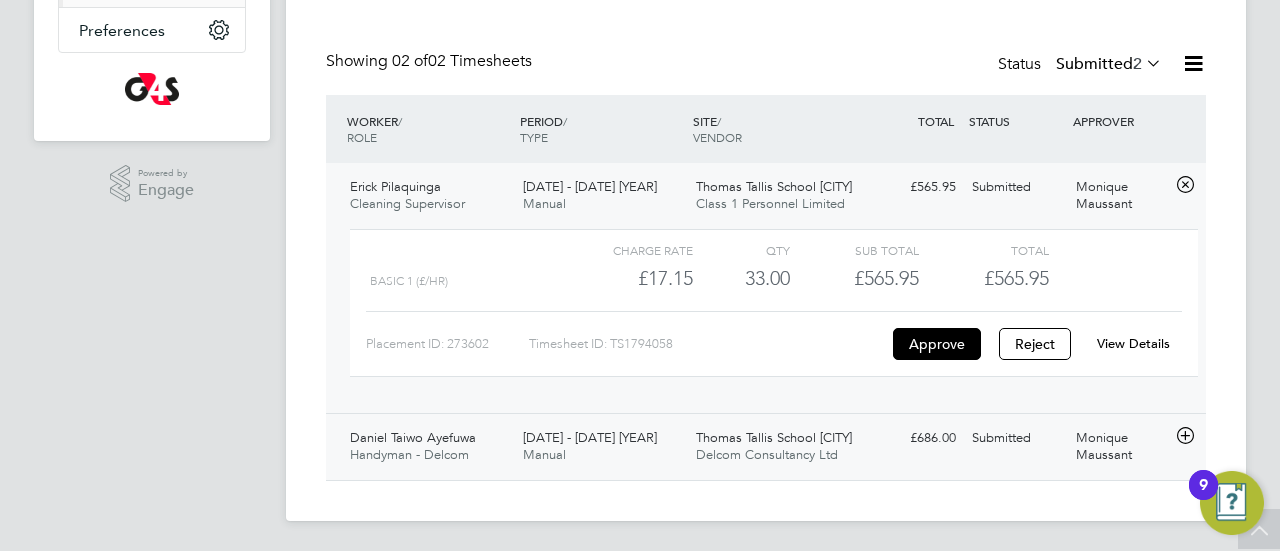 click on "Thomas Tallis School [CITY]" 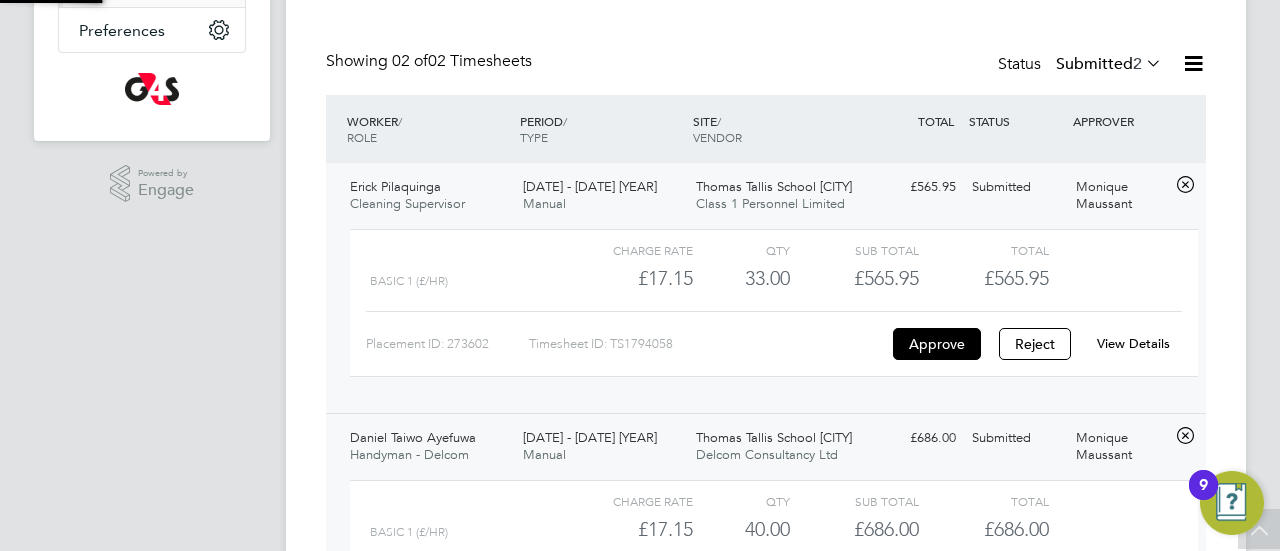 scroll, scrollTop: 10, scrollLeft: 10, axis: both 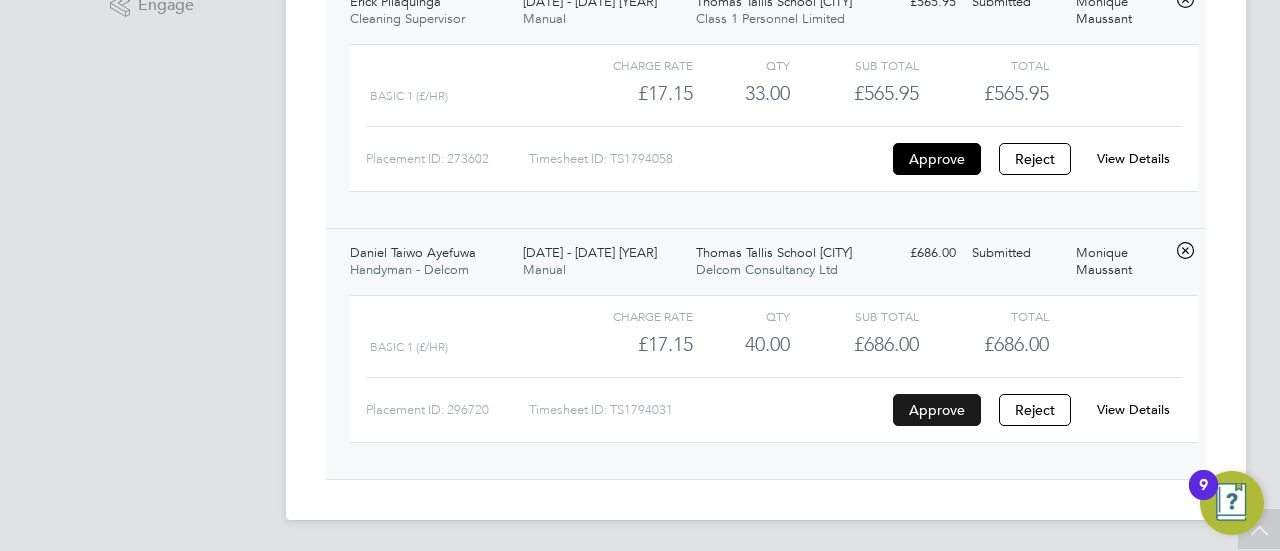 click on "Approve" 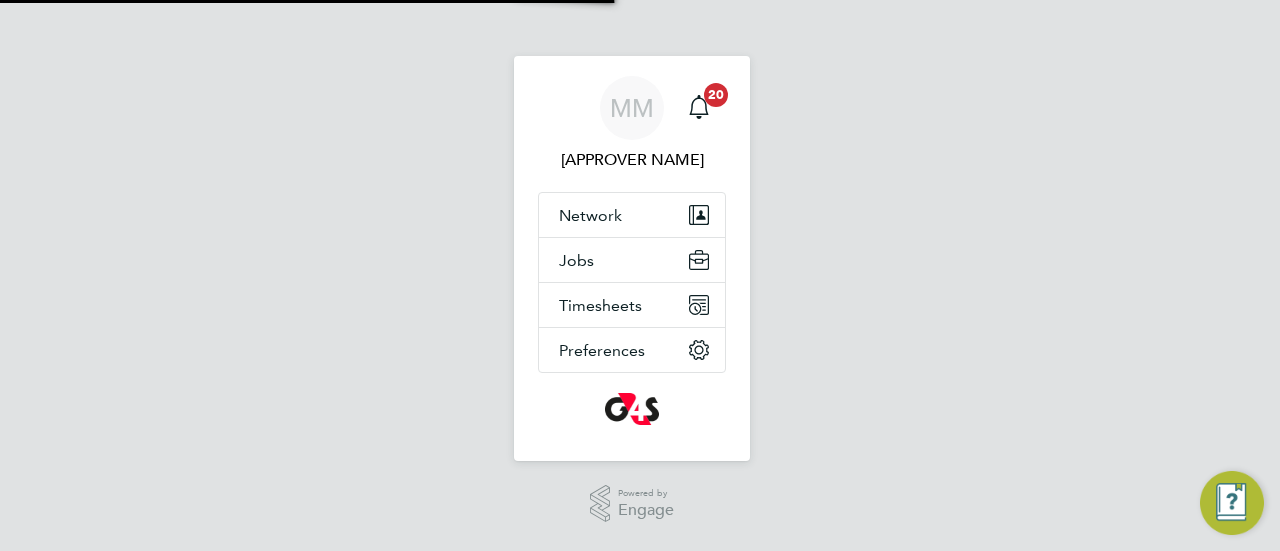 scroll, scrollTop: 0, scrollLeft: 0, axis: both 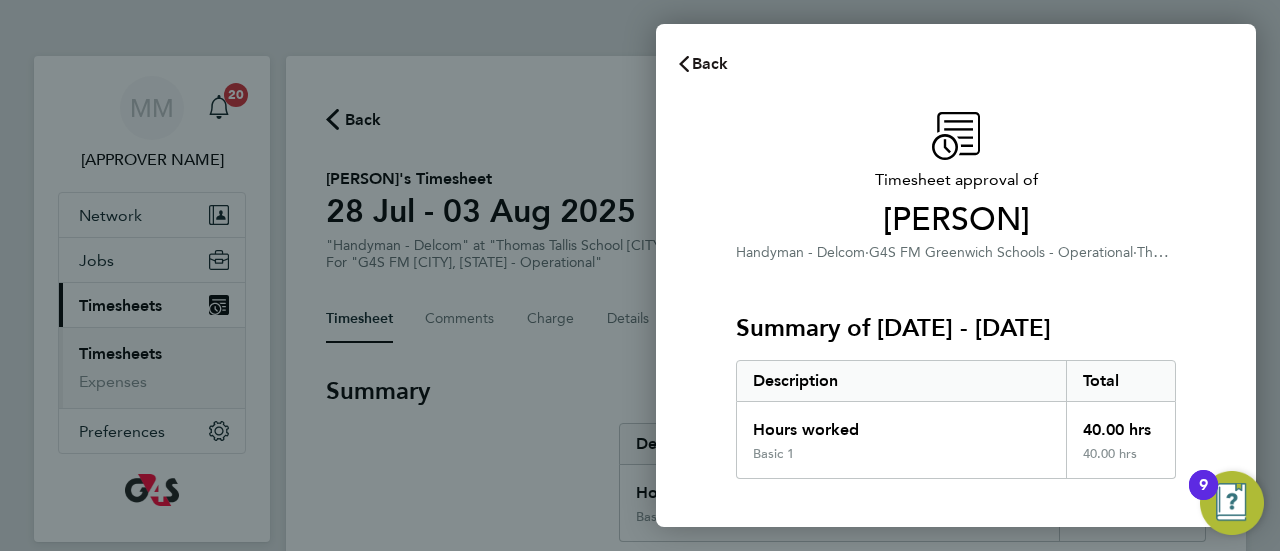 click 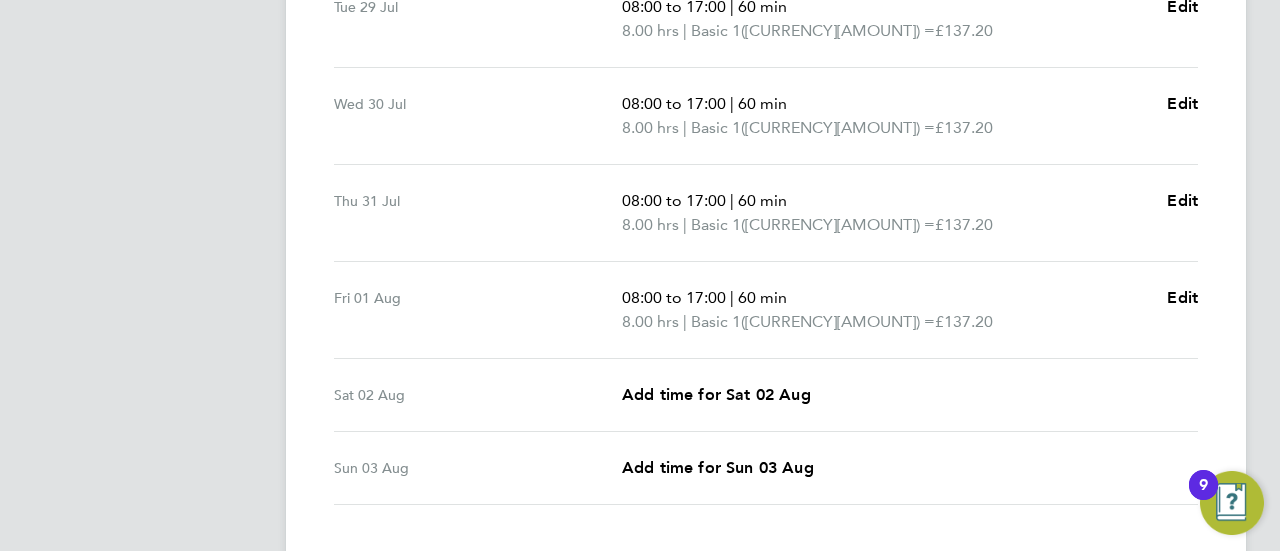 scroll, scrollTop: 889, scrollLeft: 0, axis: vertical 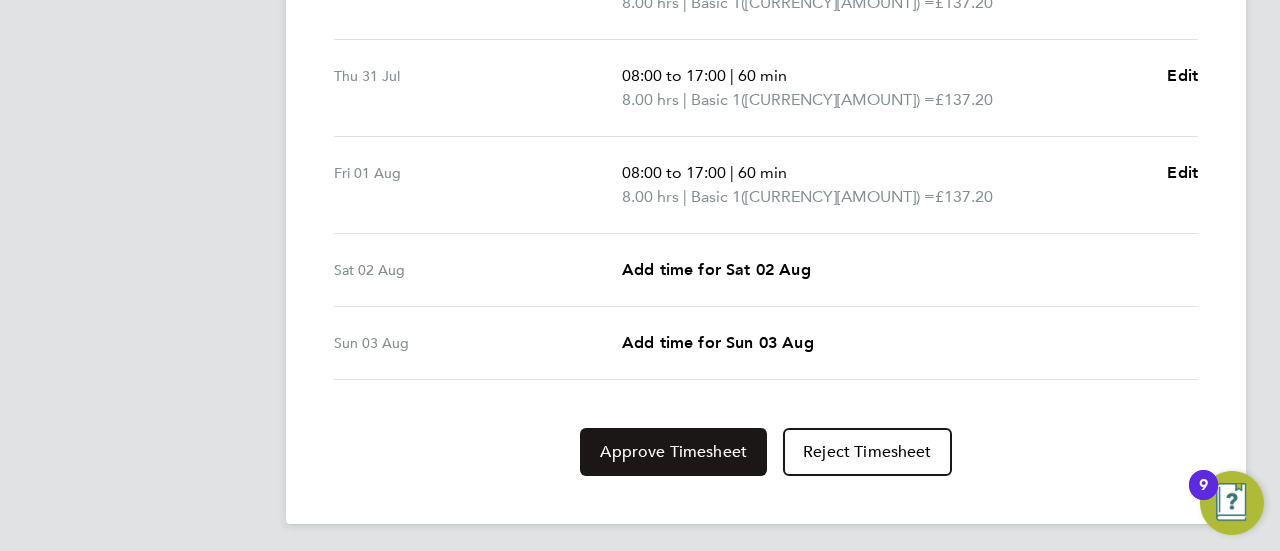 click on "Approve Timesheet" 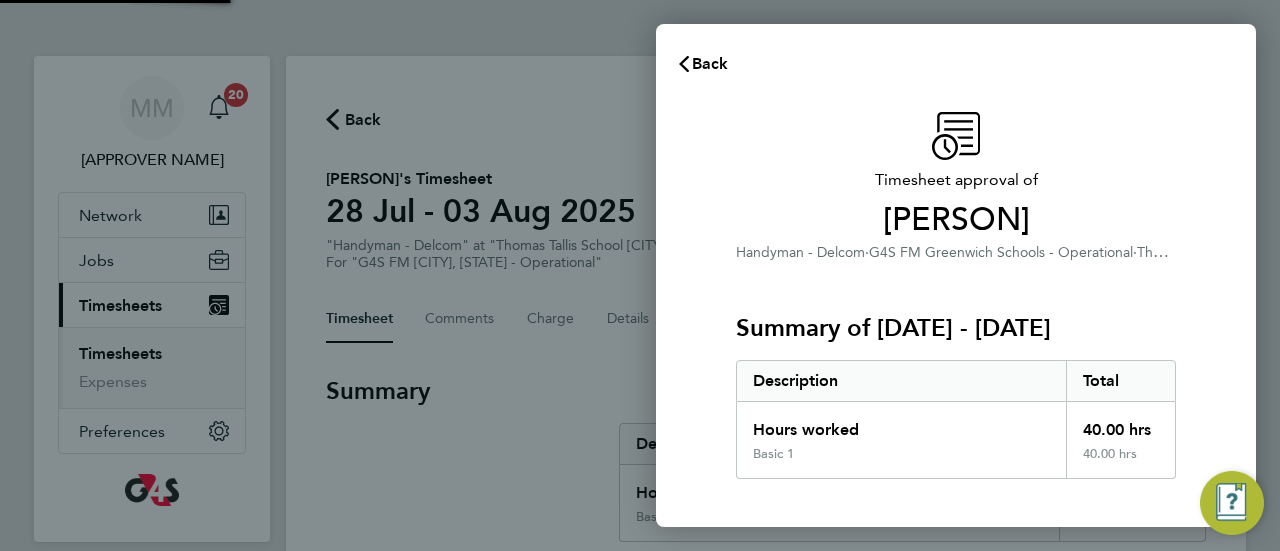 scroll, scrollTop: 0, scrollLeft: 0, axis: both 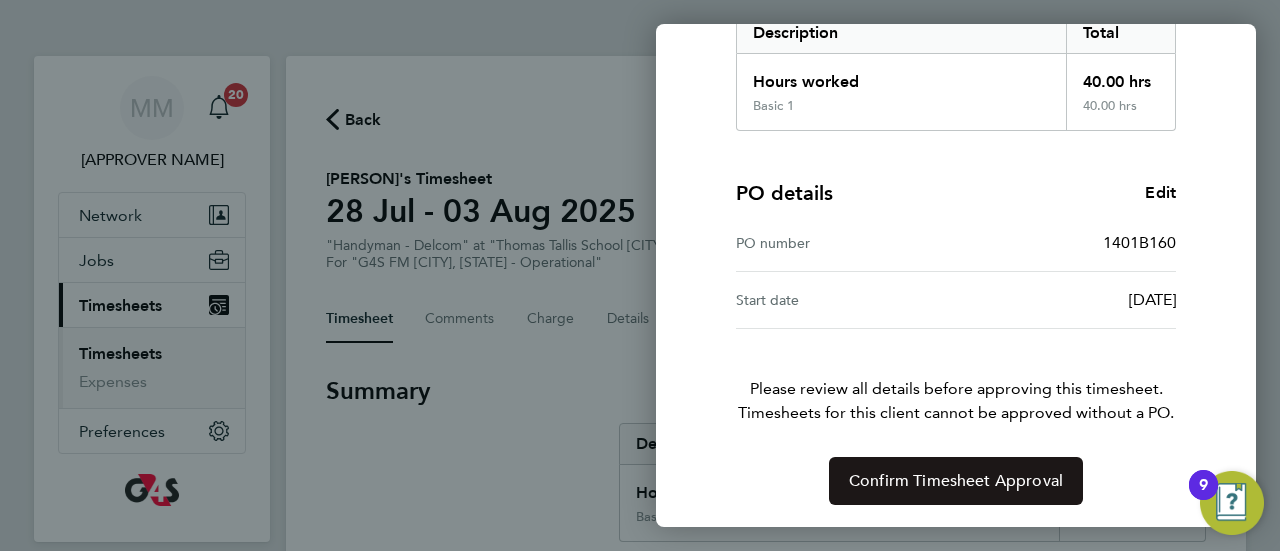 click on "Confirm Timesheet Approval" 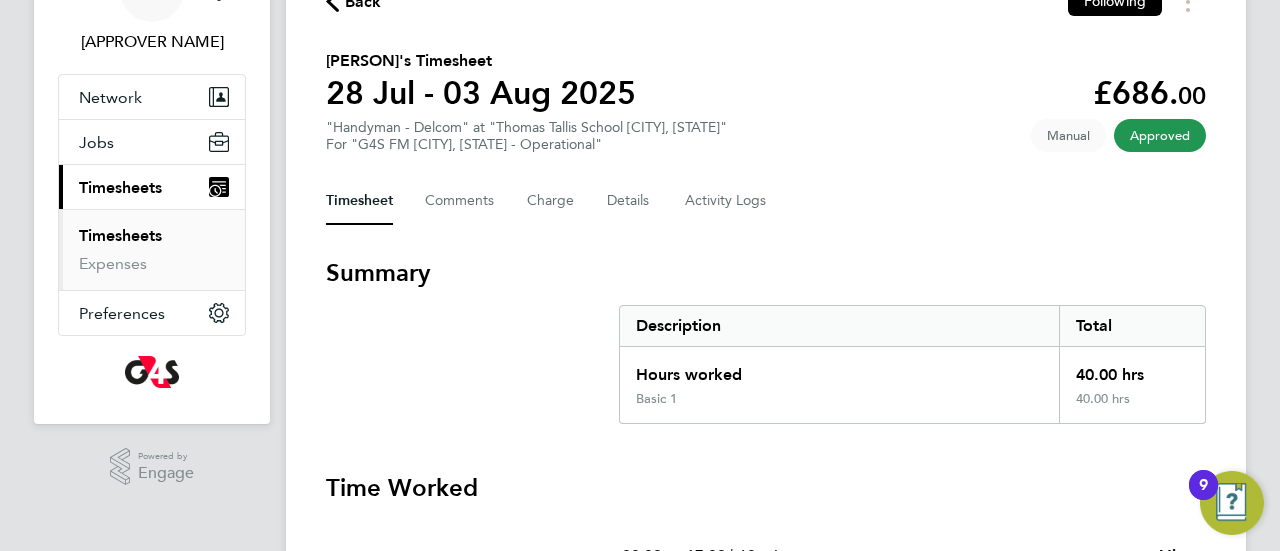 scroll, scrollTop: 80, scrollLeft: 0, axis: vertical 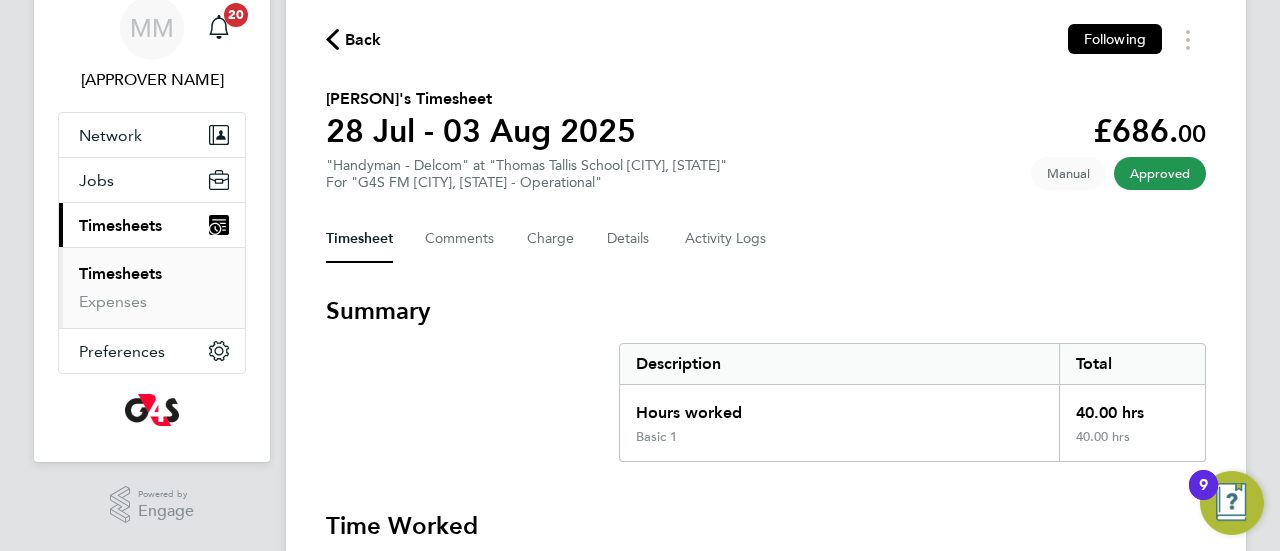 click on "Back  Following" 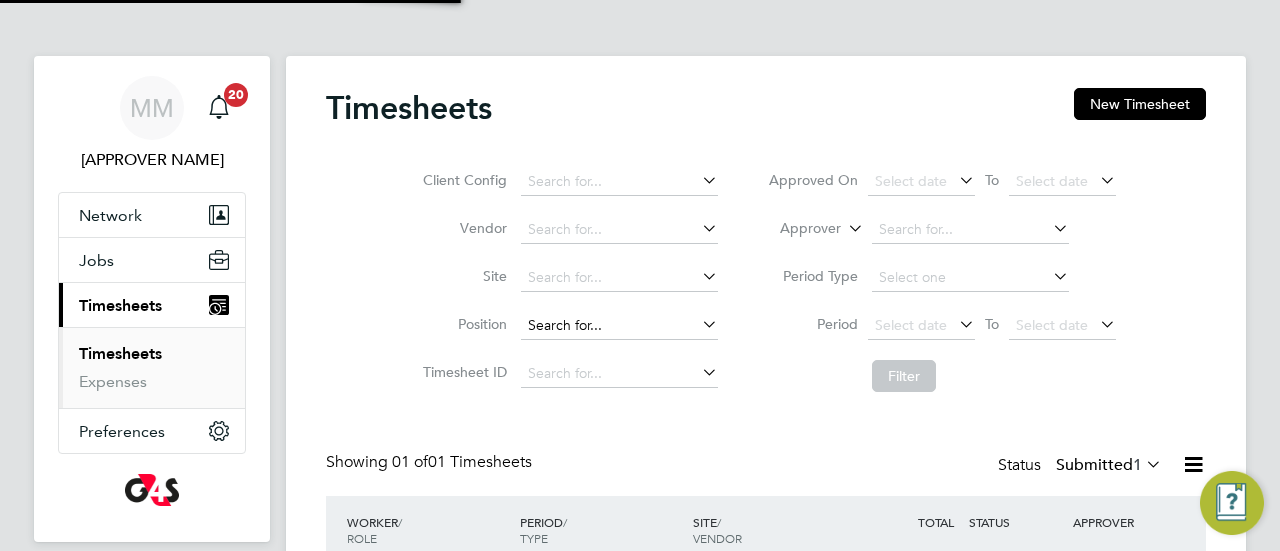 scroll, scrollTop: 10, scrollLeft: 10, axis: both 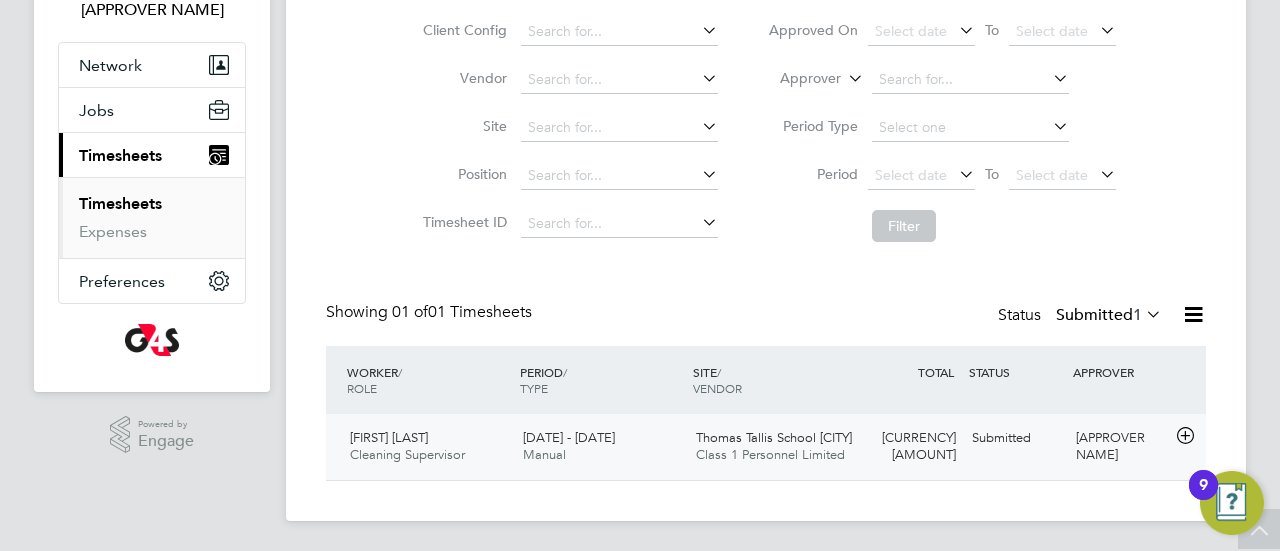 click on "[DATE] - [DATE] Manual" 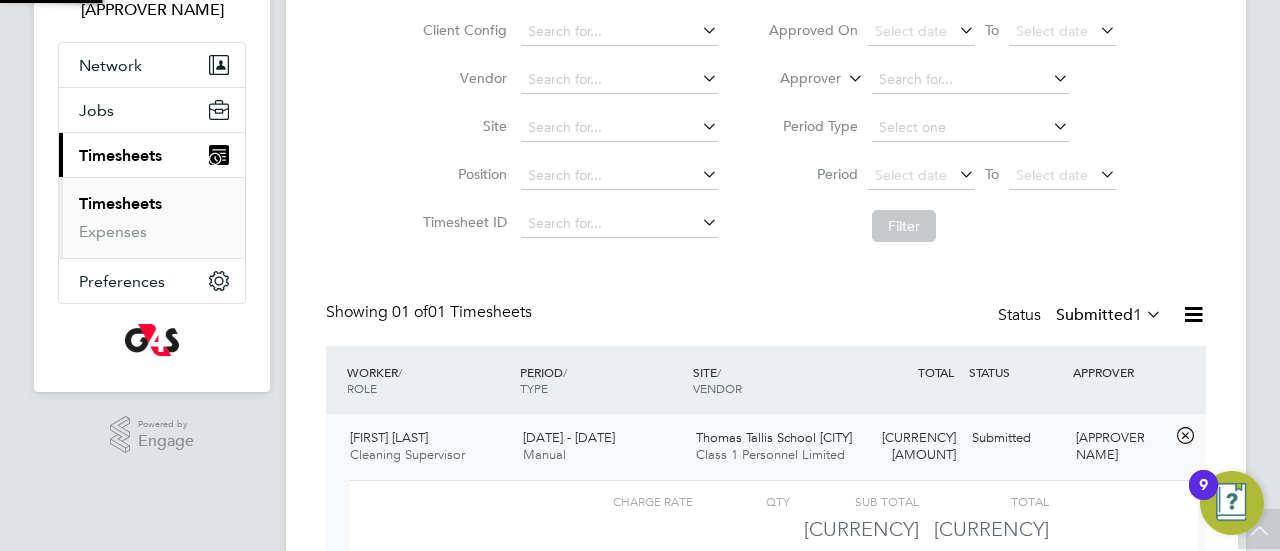 scroll, scrollTop: 10, scrollLeft: 10, axis: both 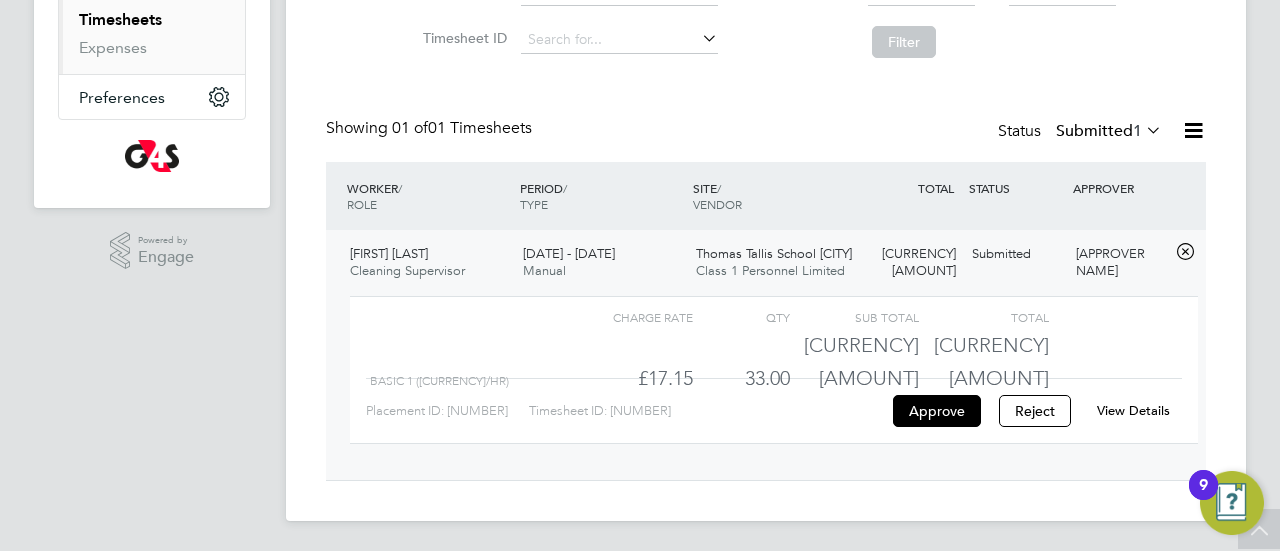 click on "33.00" 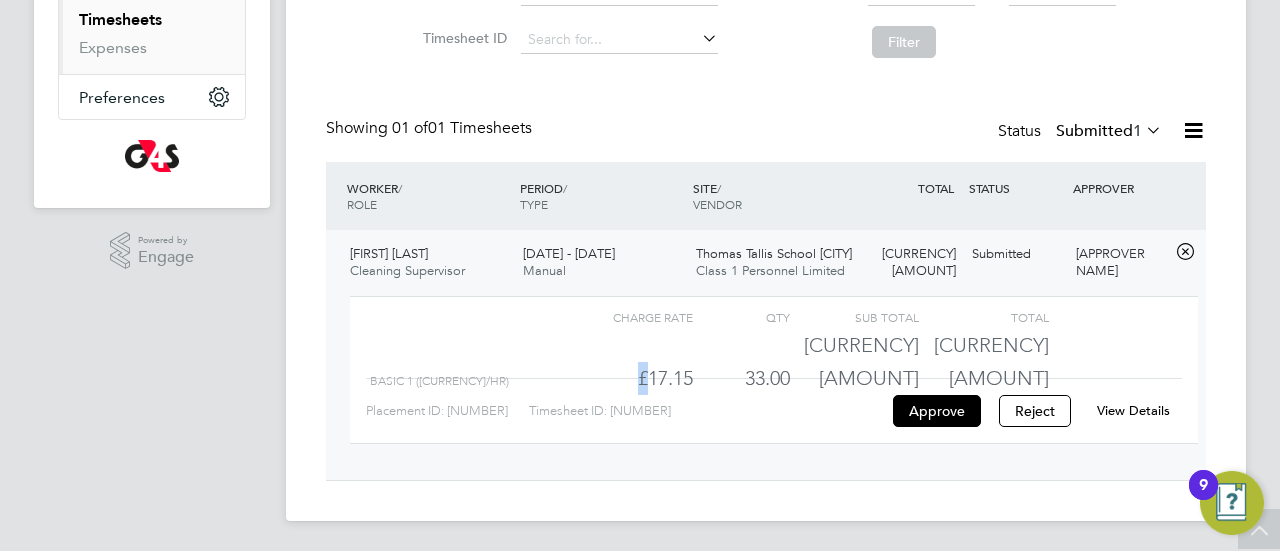 click on "£17.15" 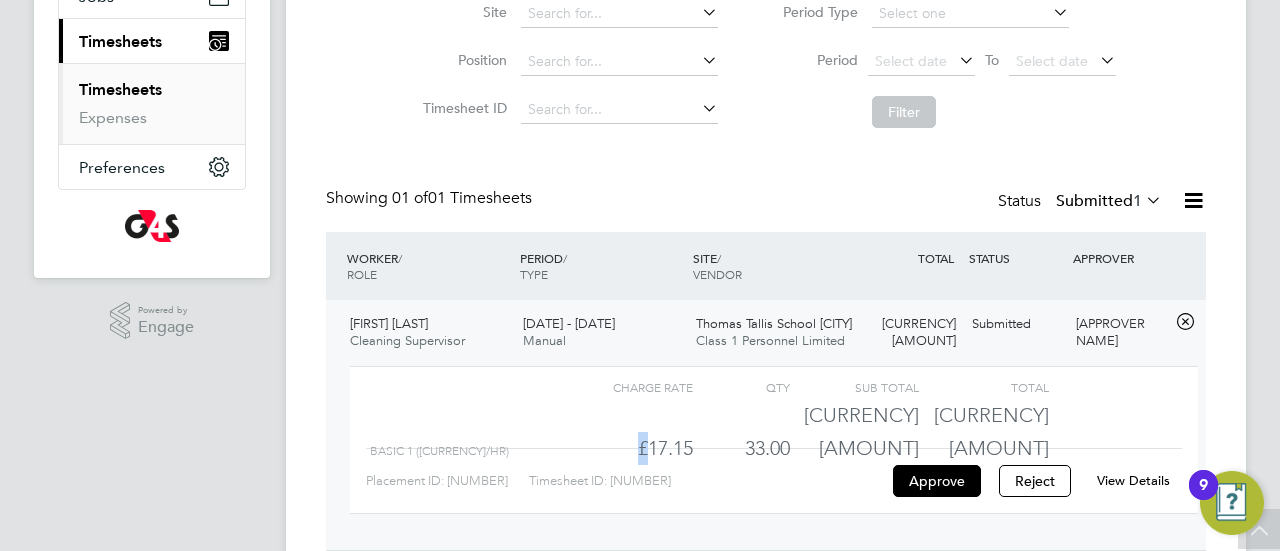 scroll, scrollTop: 248, scrollLeft: 0, axis: vertical 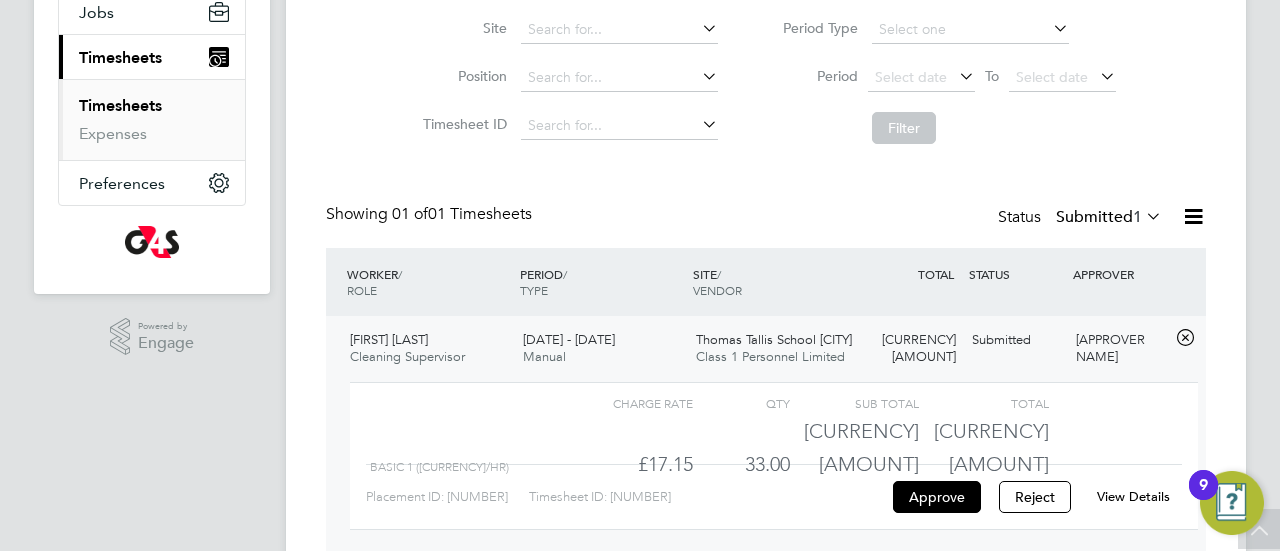 drag, startPoint x: 389, startPoint y: 309, endPoint x: 391, endPoint y: 358, distance: 49.0408 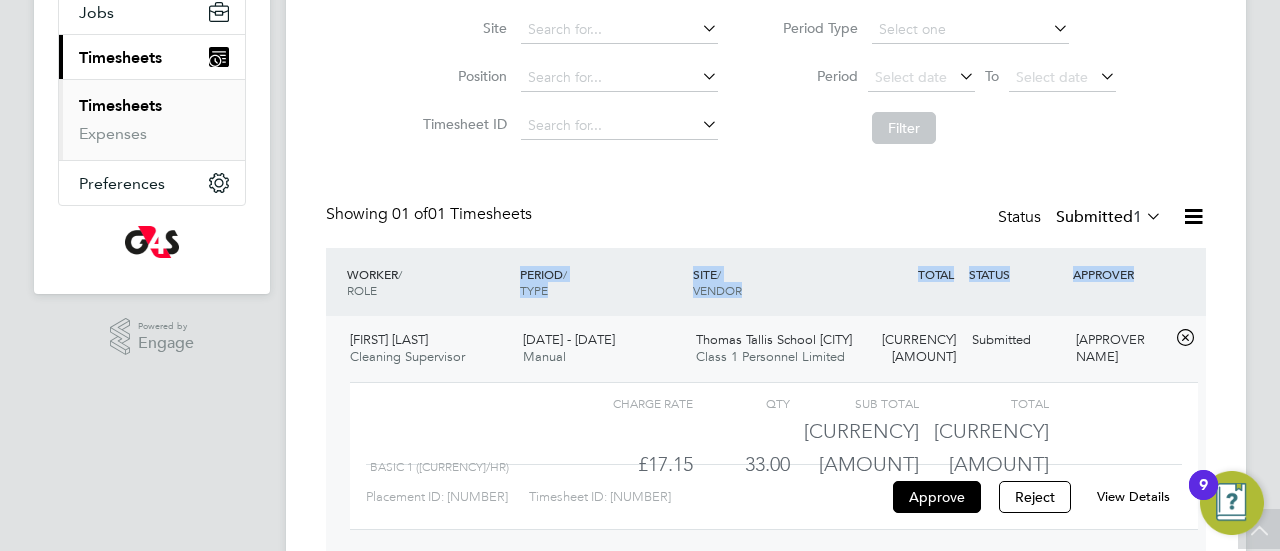 click on "Cleaning Supervisor" 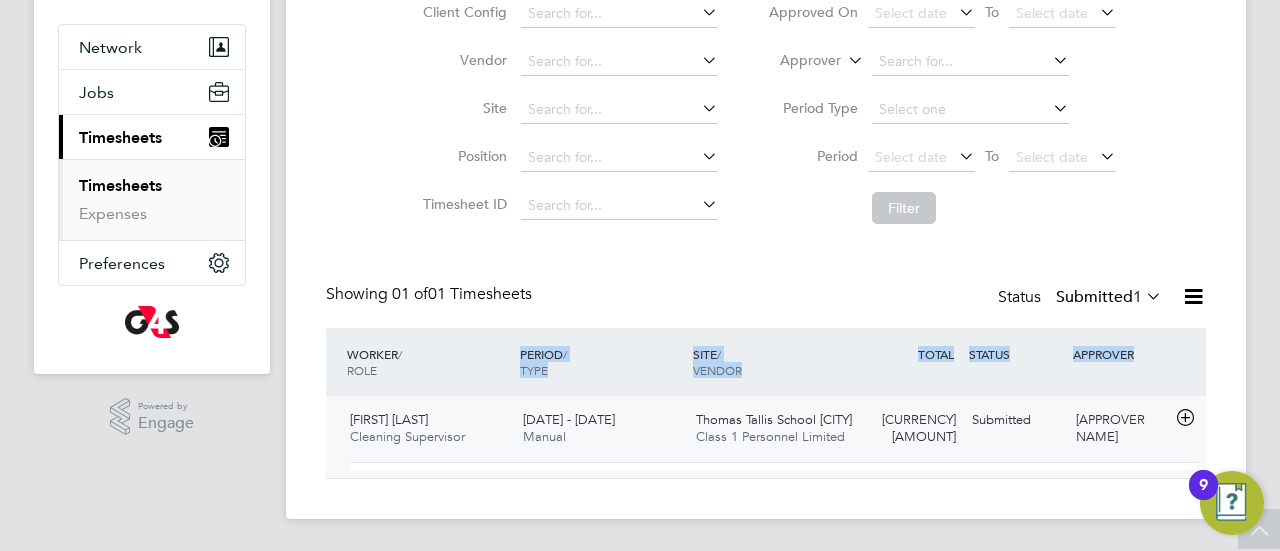 scroll, scrollTop: 150, scrollLeft: 0, axis: vertical 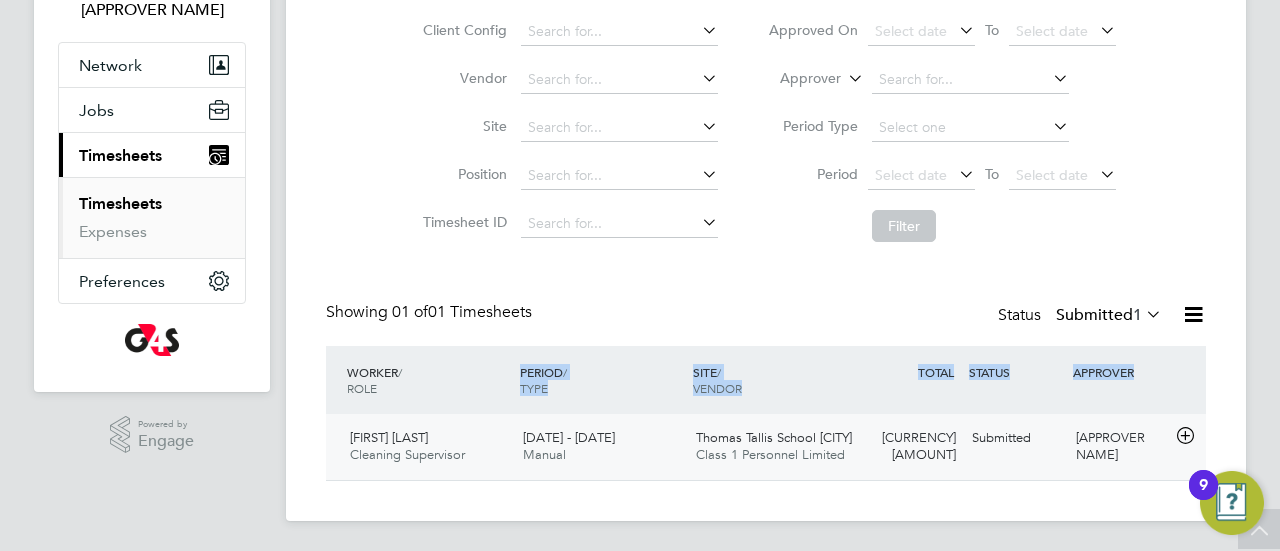 click on "[FIRST] [LAST]" 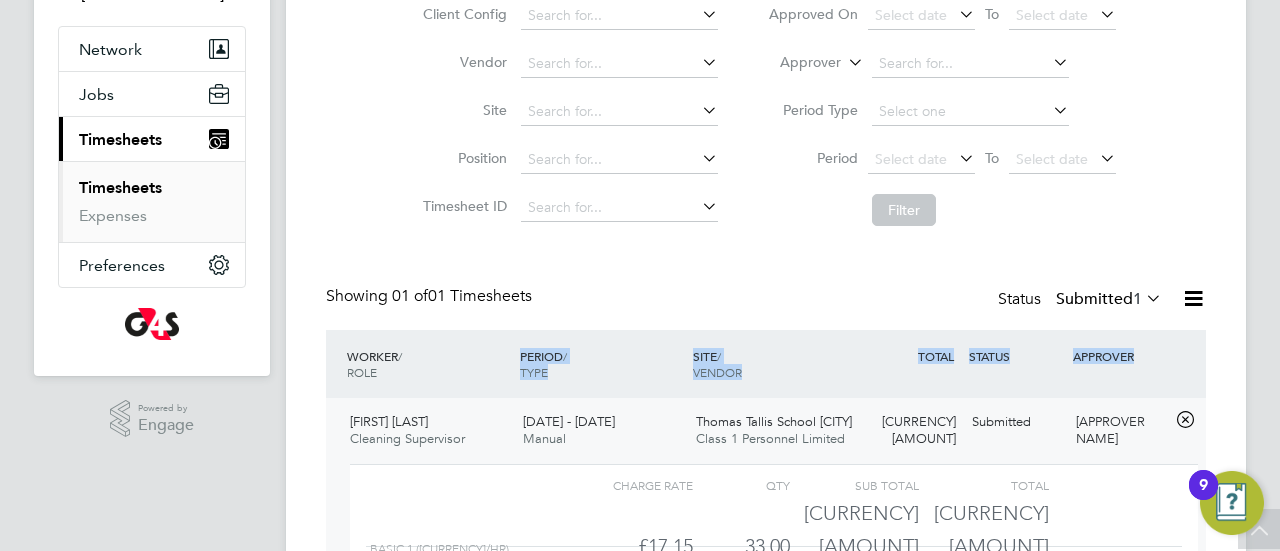 scroll, scrollTop: 10, scrollLeft: 10, axis: both 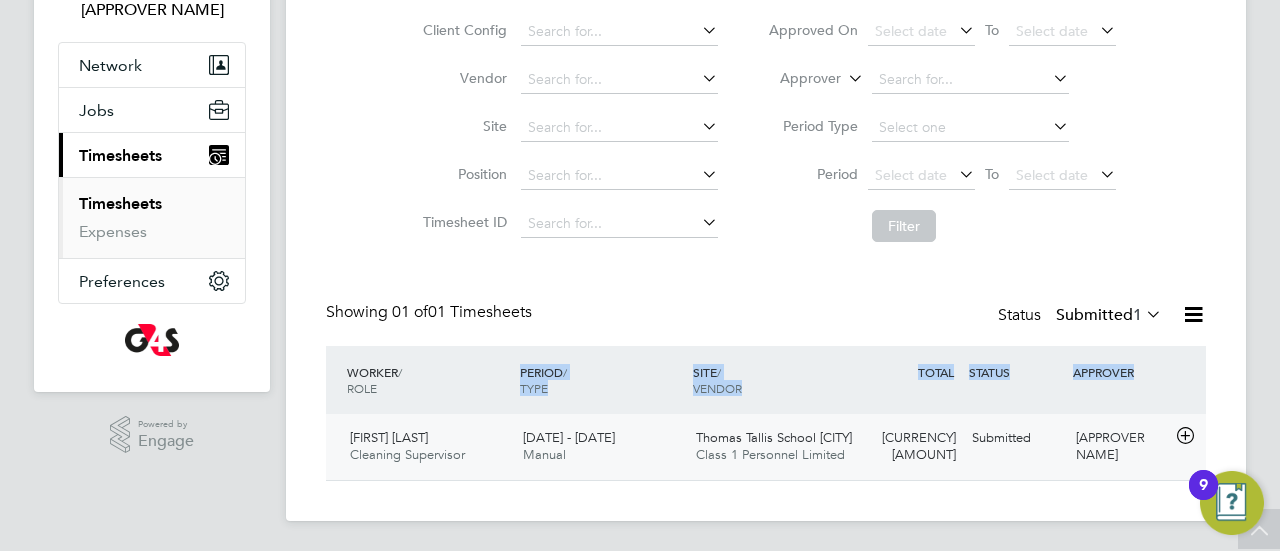 click on "[FIRST] [LAST] Cleaning Supervisor   [DATE] - [DATE]" 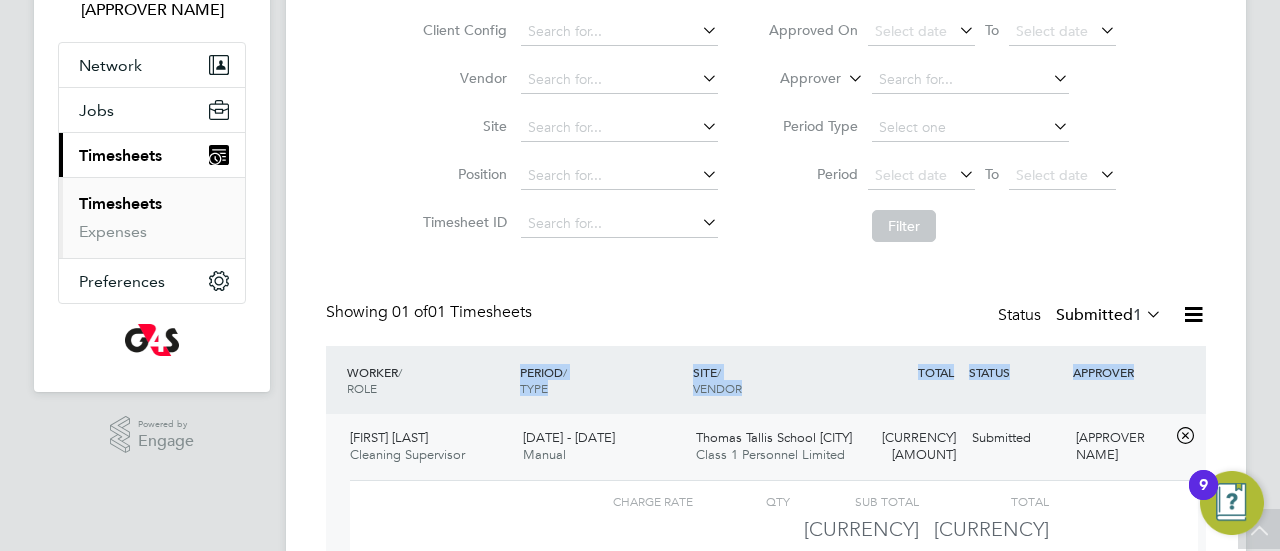 scroll, scrollTop: 166, scrollLeft: 0, axis: vertical 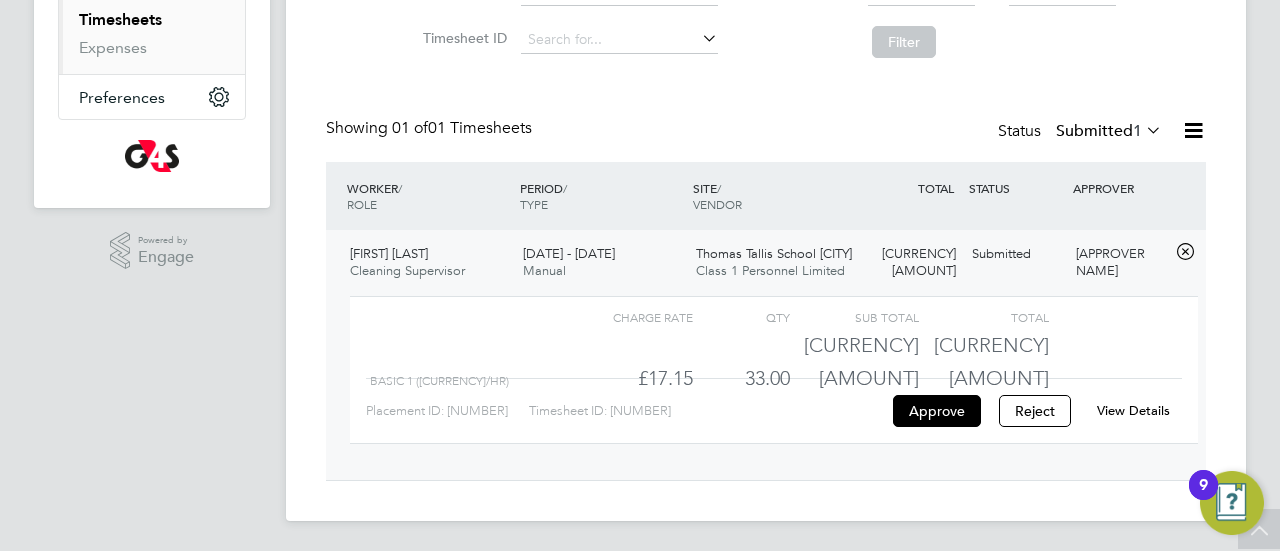 click on "Charge rate QTY Sub Total Total Basic 1 ([CURRENCY]/HR)     [CURRENCY][AMOUNT] [NUMBER] [NUMBER] [NUMBER] [CURRENCY][AMOUNT] [CURRENCY][AMOUNT] Placement ID: [NUMBER] Timesheet ID: [NUMBER] Approve Reject View Details" 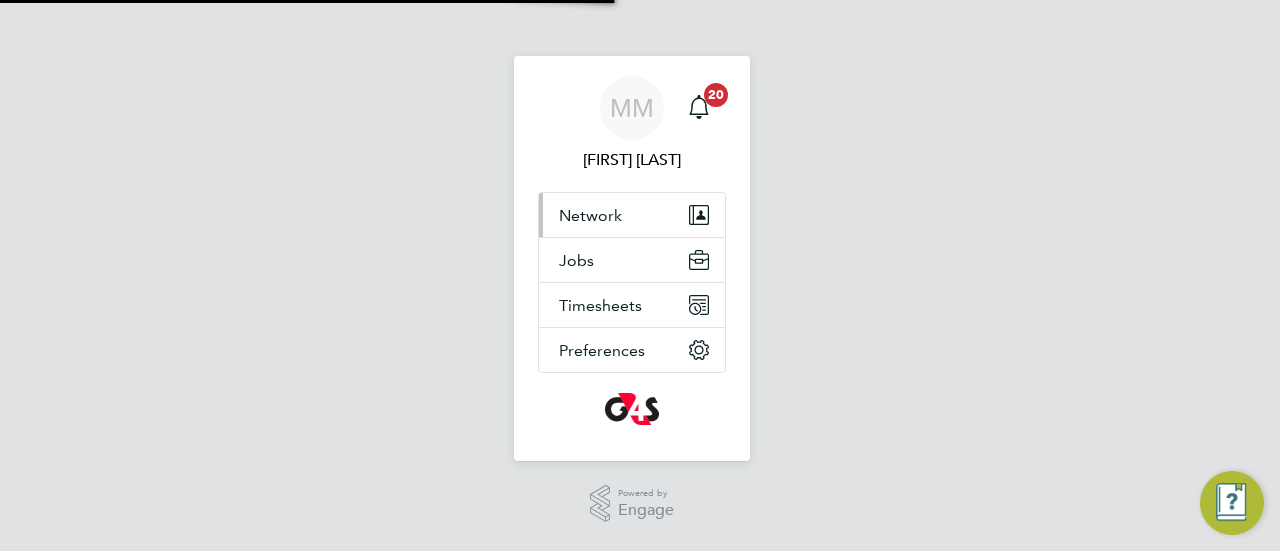scroll, scrollTop: 0, scrollLeft: 0, axis: both 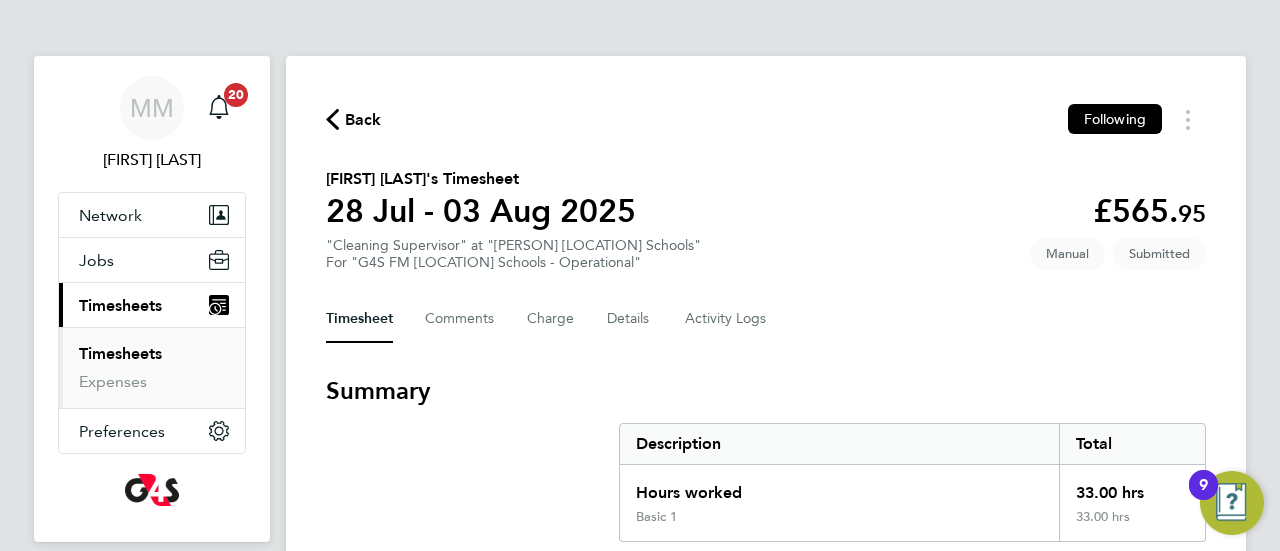 click on "Back" 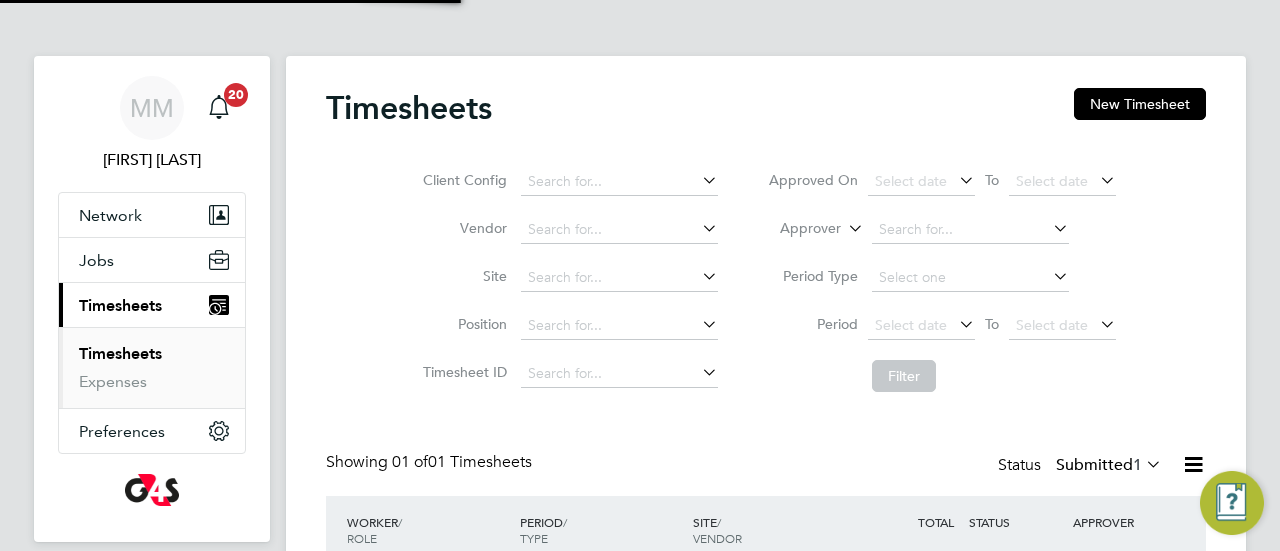 scroll, scrollTop: 10, scrollLeft: 10, axis: both 